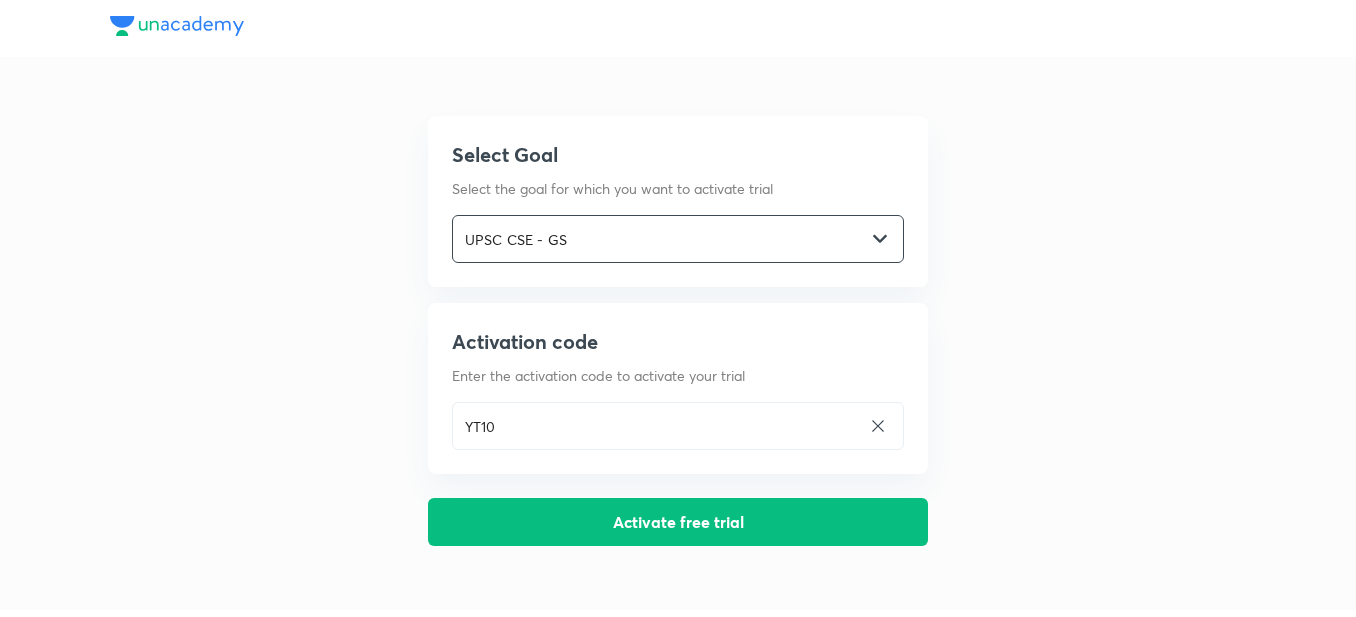 scroll, scrollTop: 0, scrollLeft: 0, axis: both 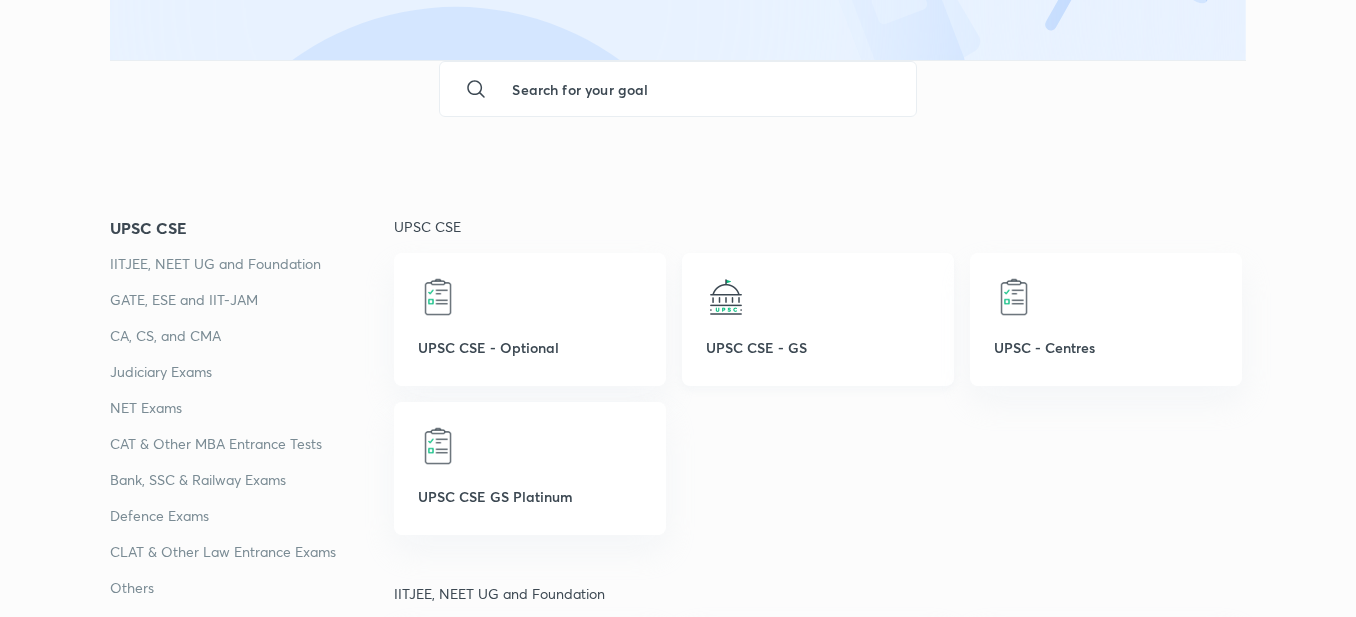 click on "UPSC CSE - GS" at bounding box center (818, 319) 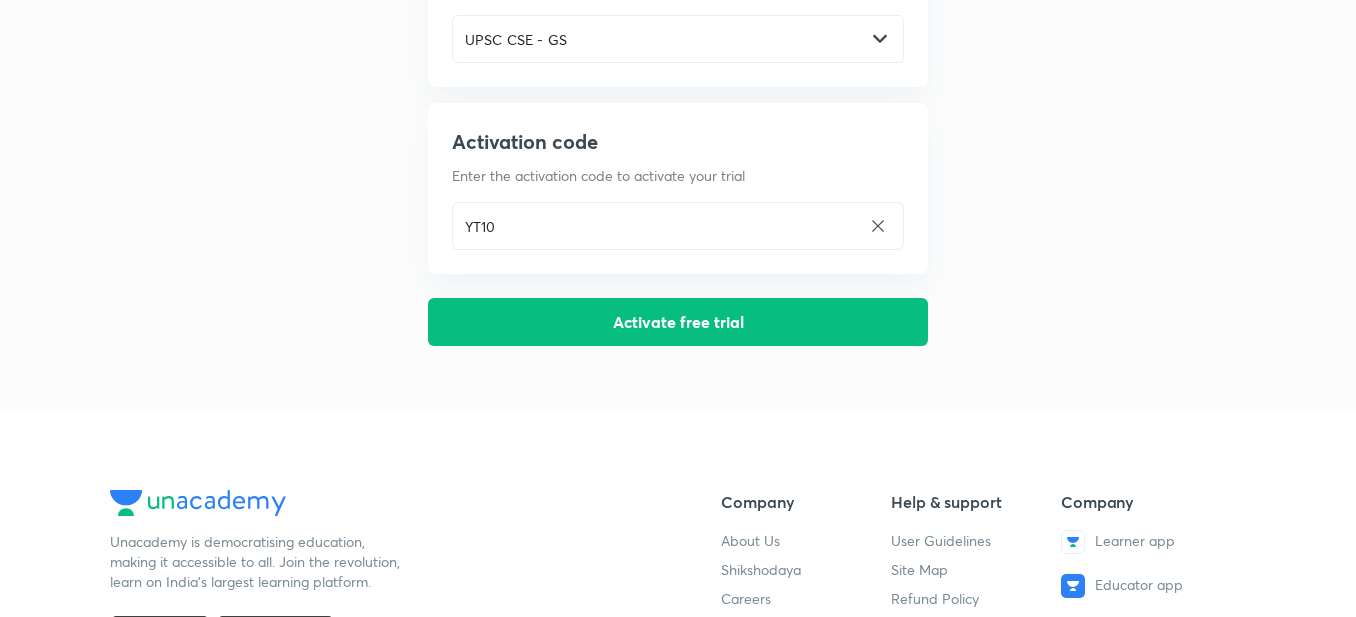 scroll, scrollTop: 0, scrollLeft: 0, axis: both 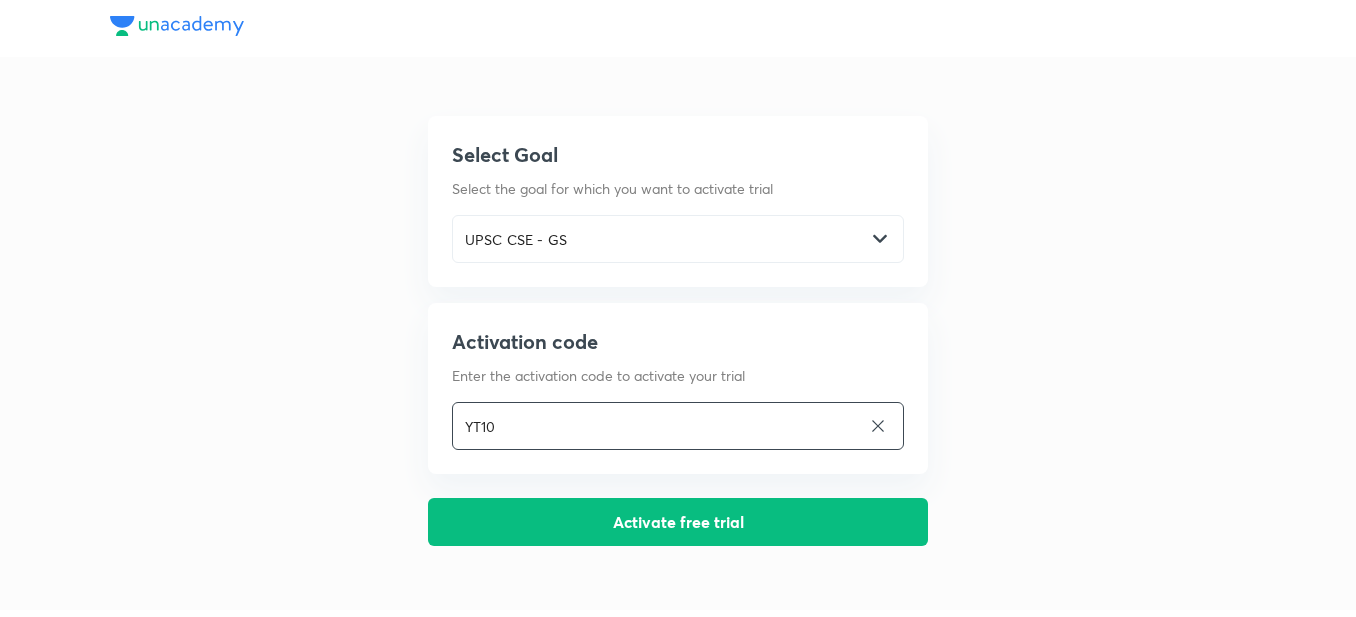 click on "YT10" at bounding box center (657, 426) 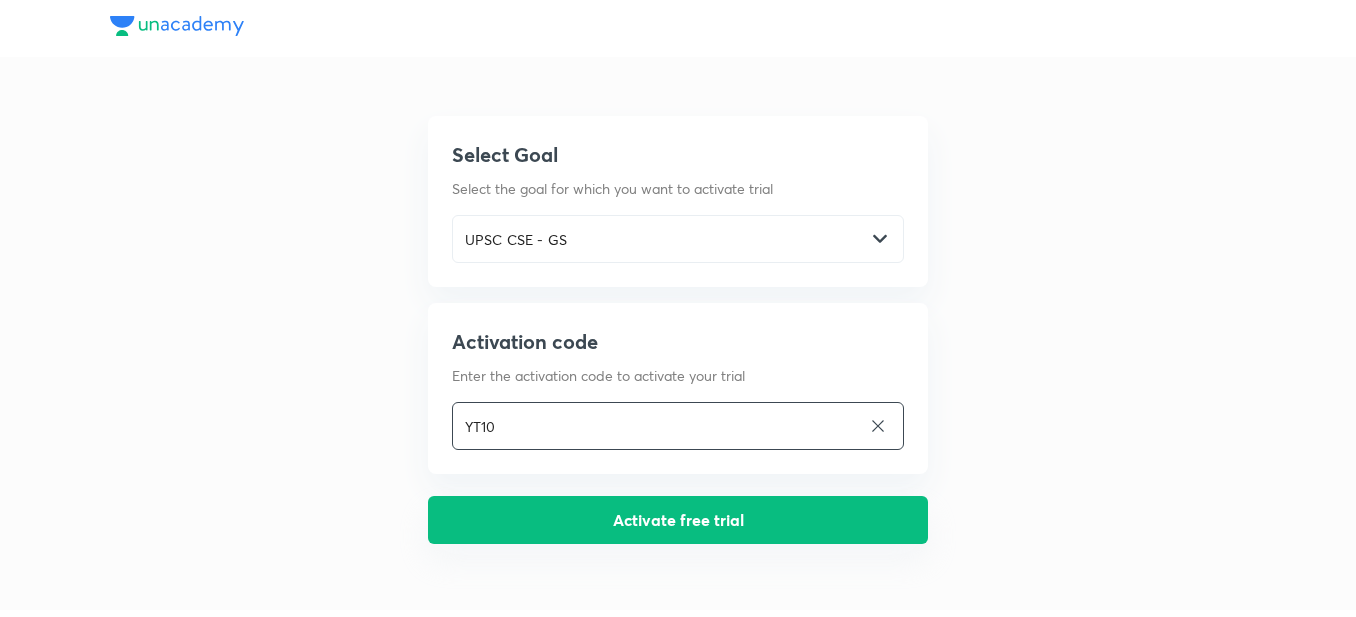 click on "Activate free trial" at bounding box center [678, 520] 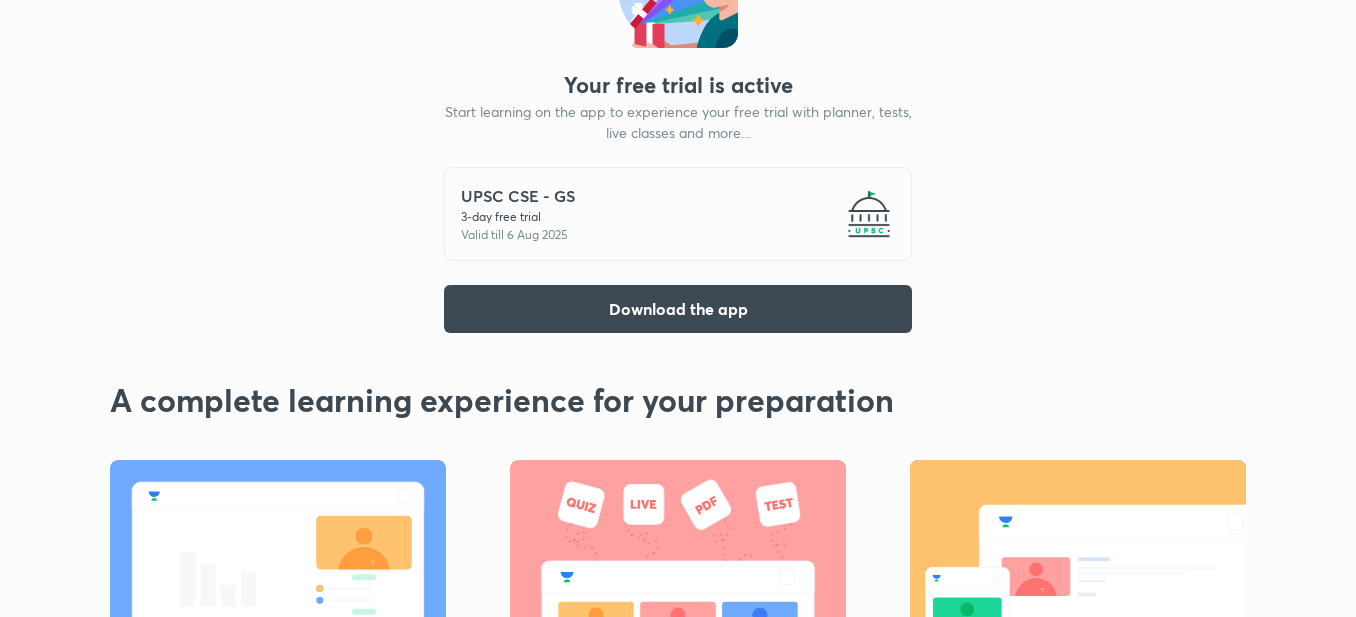 scroll, scrollTop: 137, scrollLeft: 0, axis: vertical 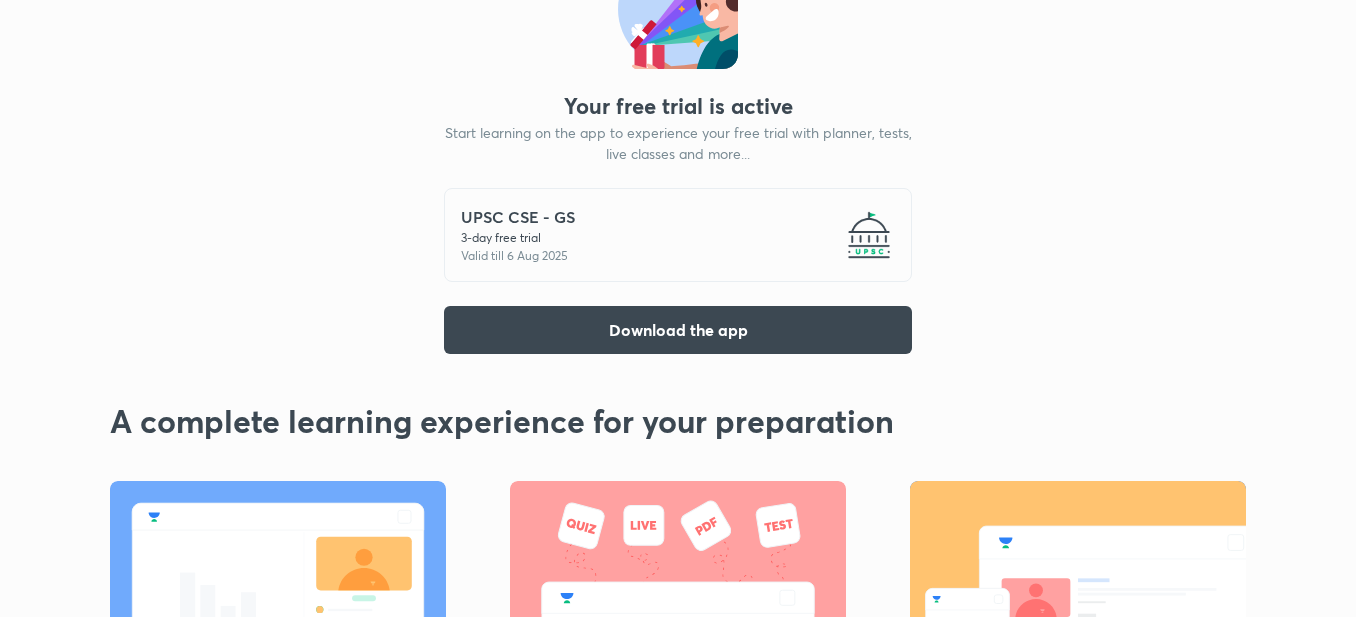 click on "UPSC CSE - GS 3 -day free trial Valid till 6 Aug 2025" at bounding box center (678, 235) 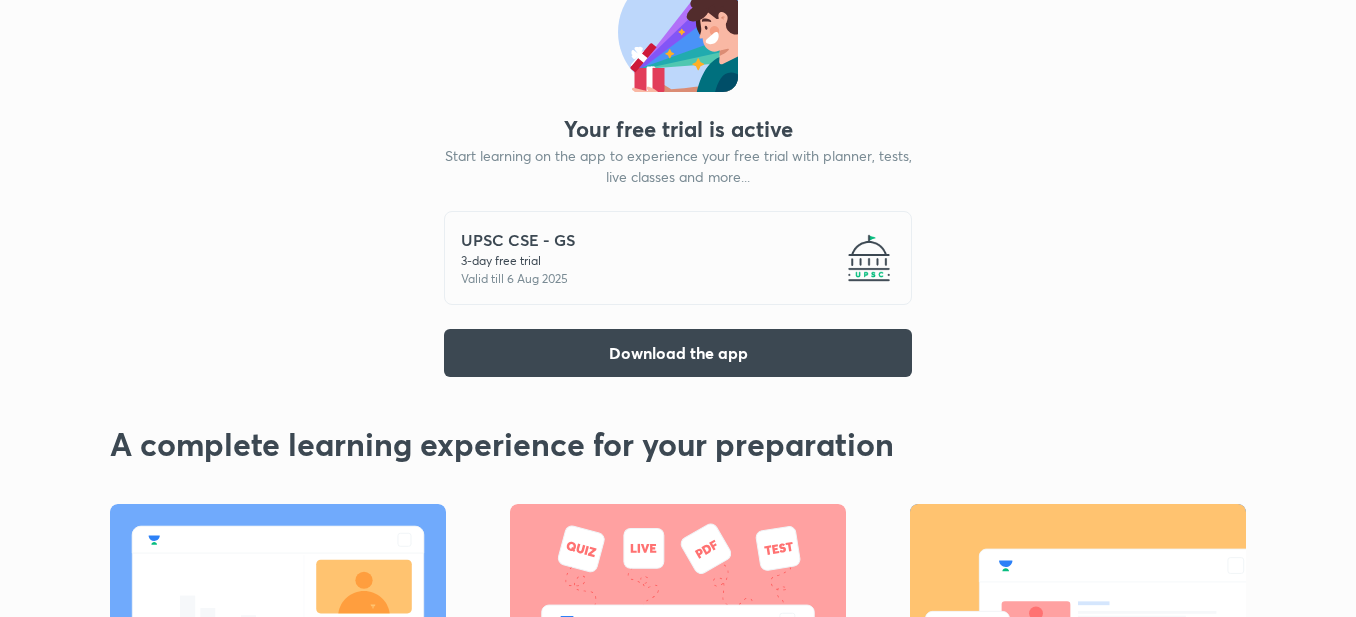 scroll, scrollTop: 0, scrollLeft: 0, axis: both 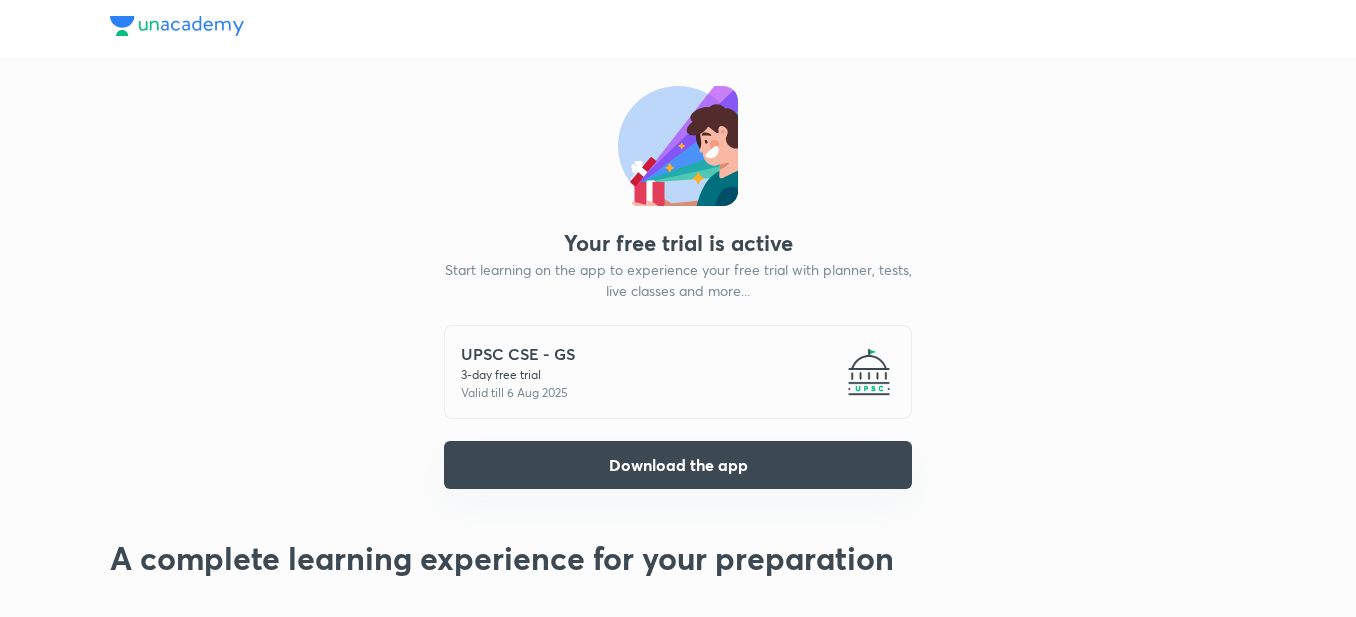 click on "Download the app" at bounding box center [678, 465] 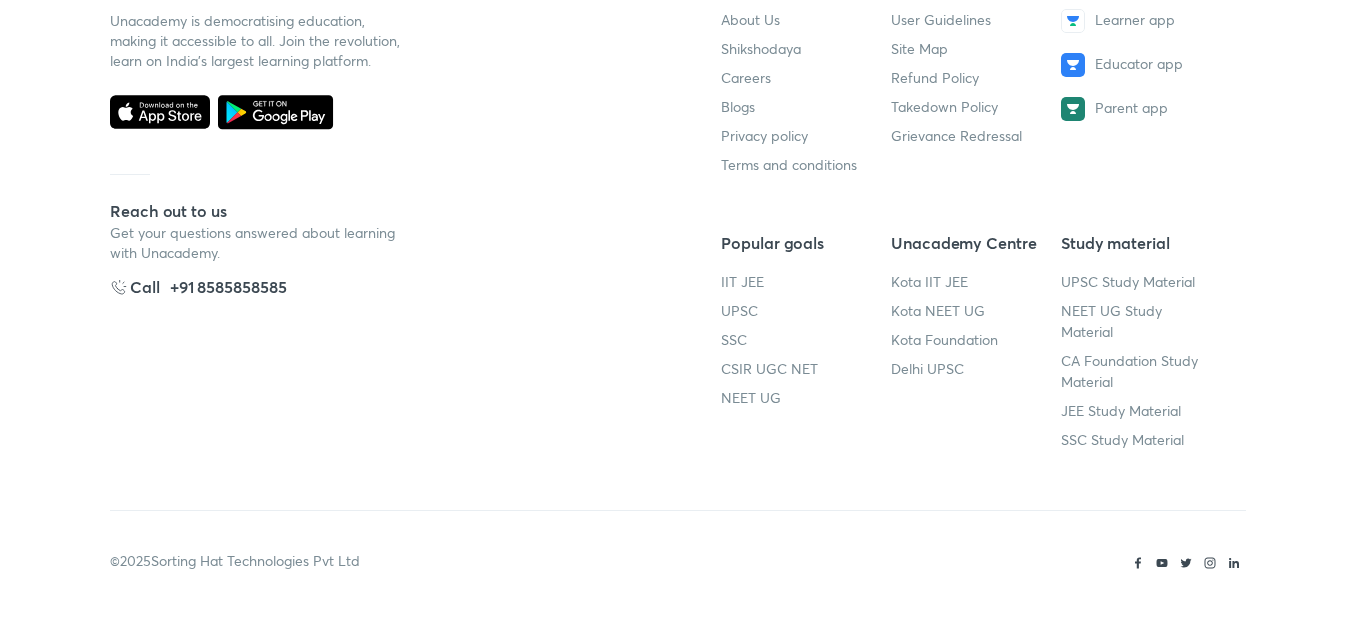 scroll, scrollTop: 1137, scrollLeft: 0, axis: vertical 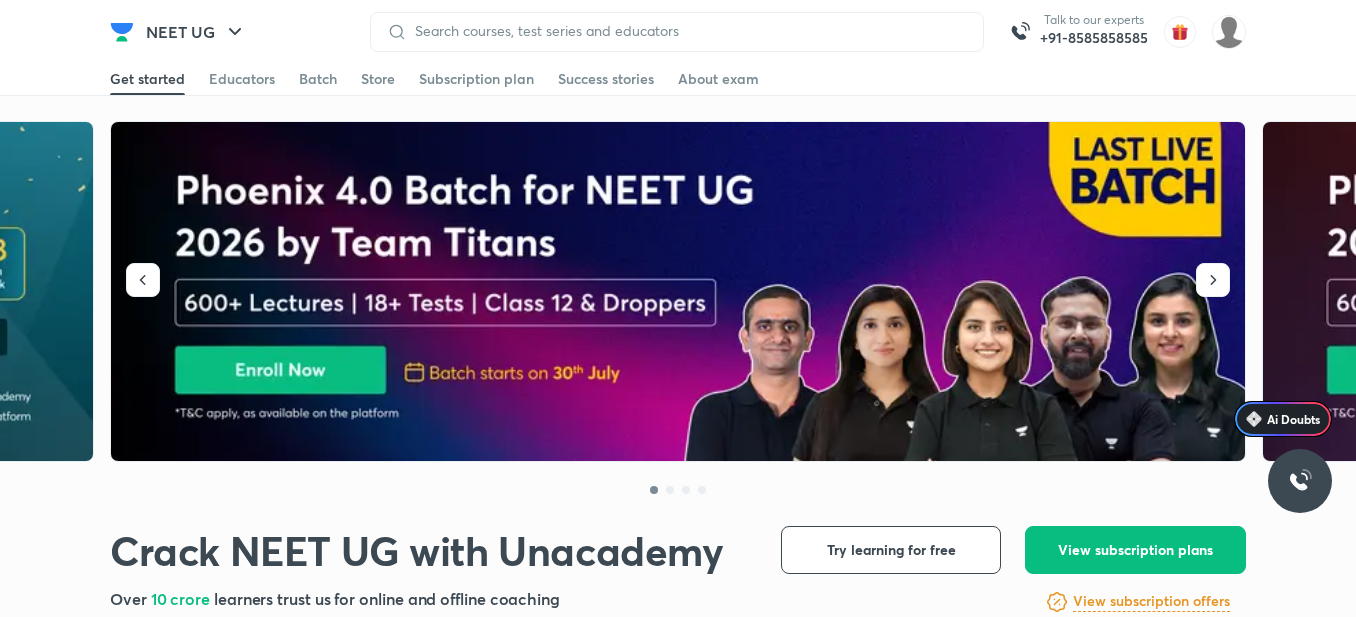 click at bounding box center [679, 292] 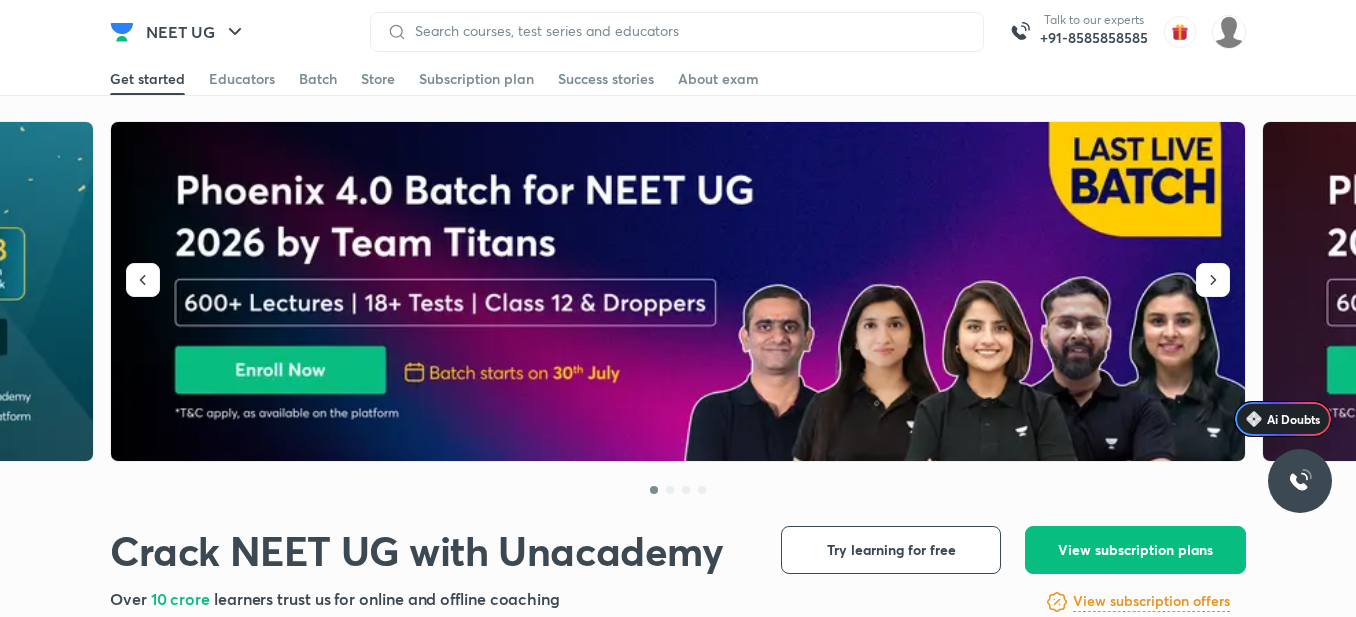 scroll, scrollTop: 0, scrollLeft: 0, axis: both 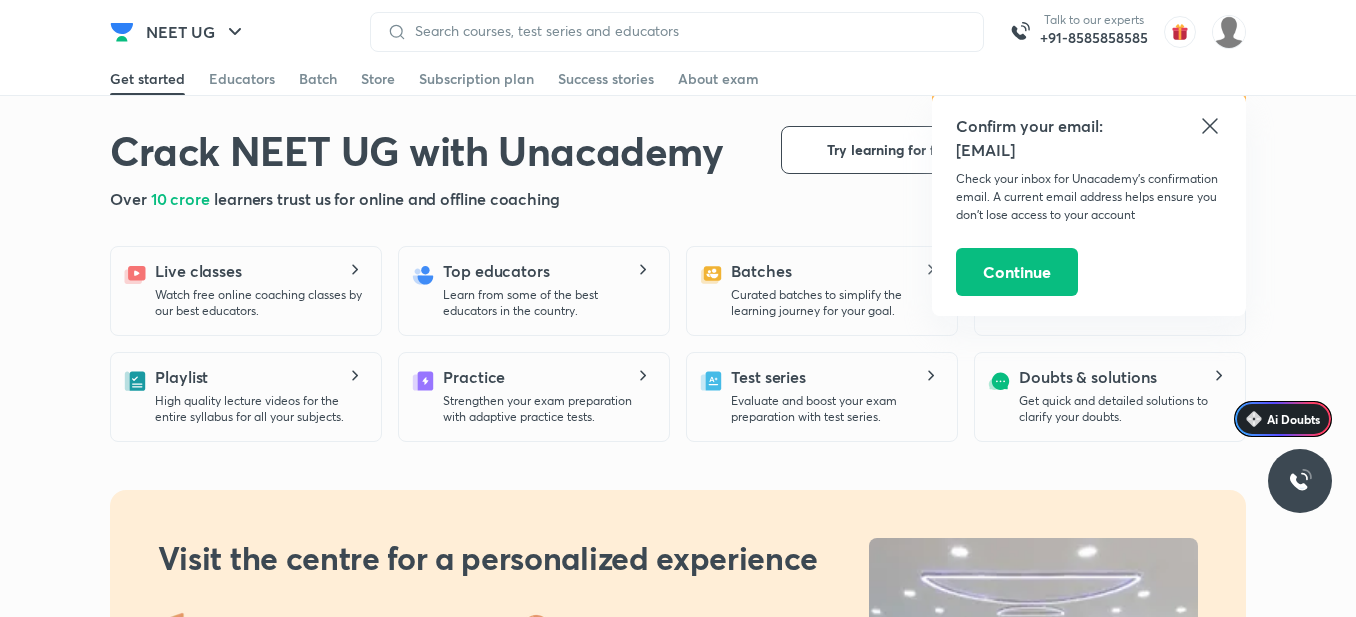 click 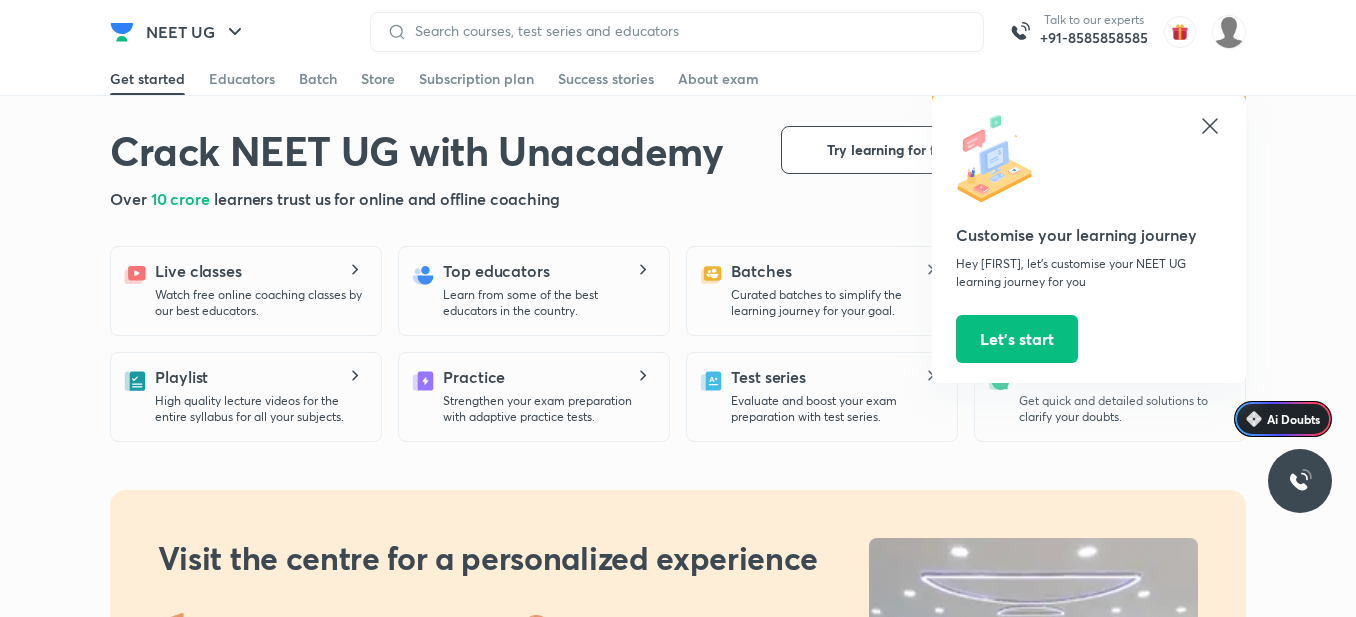 click 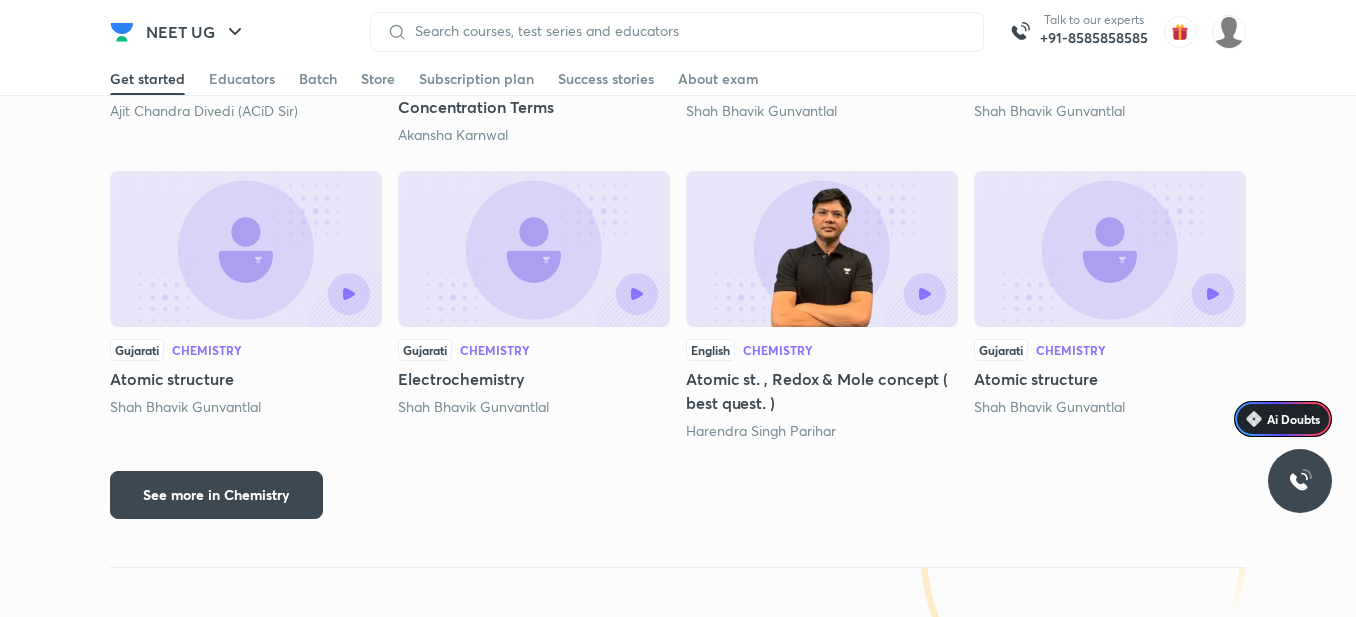 scroll, scrollTop: 3200, scrollLeft: 0, axis: vertical 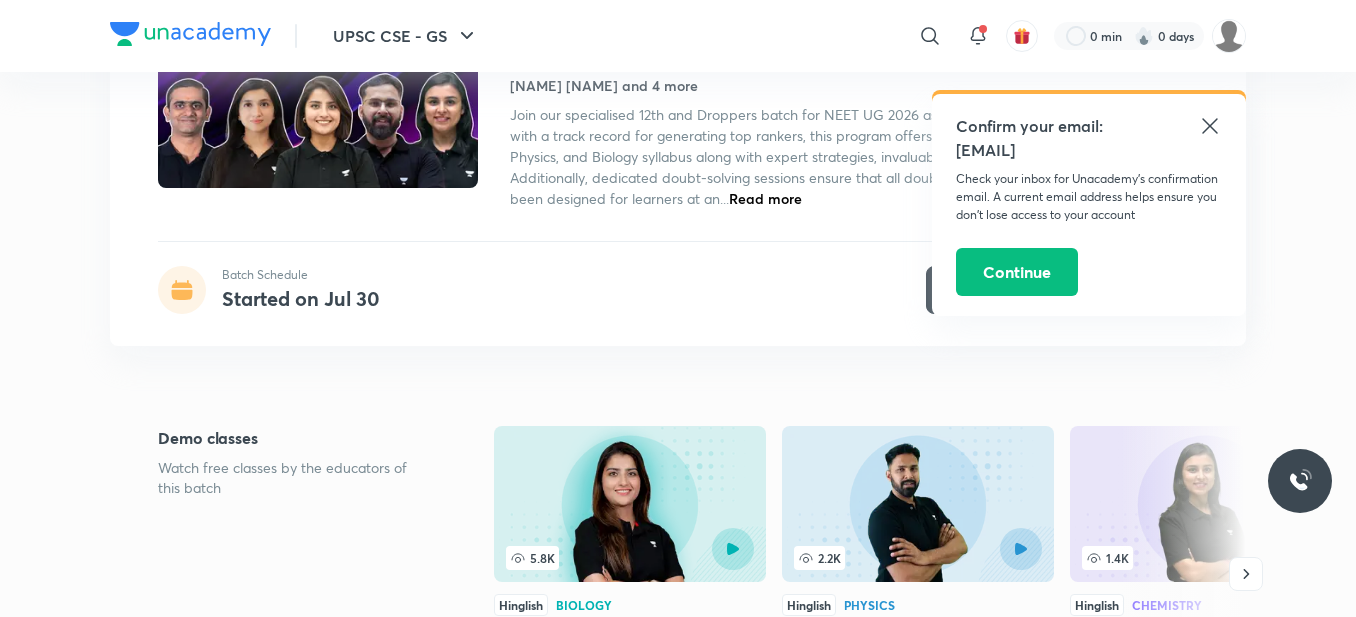 click 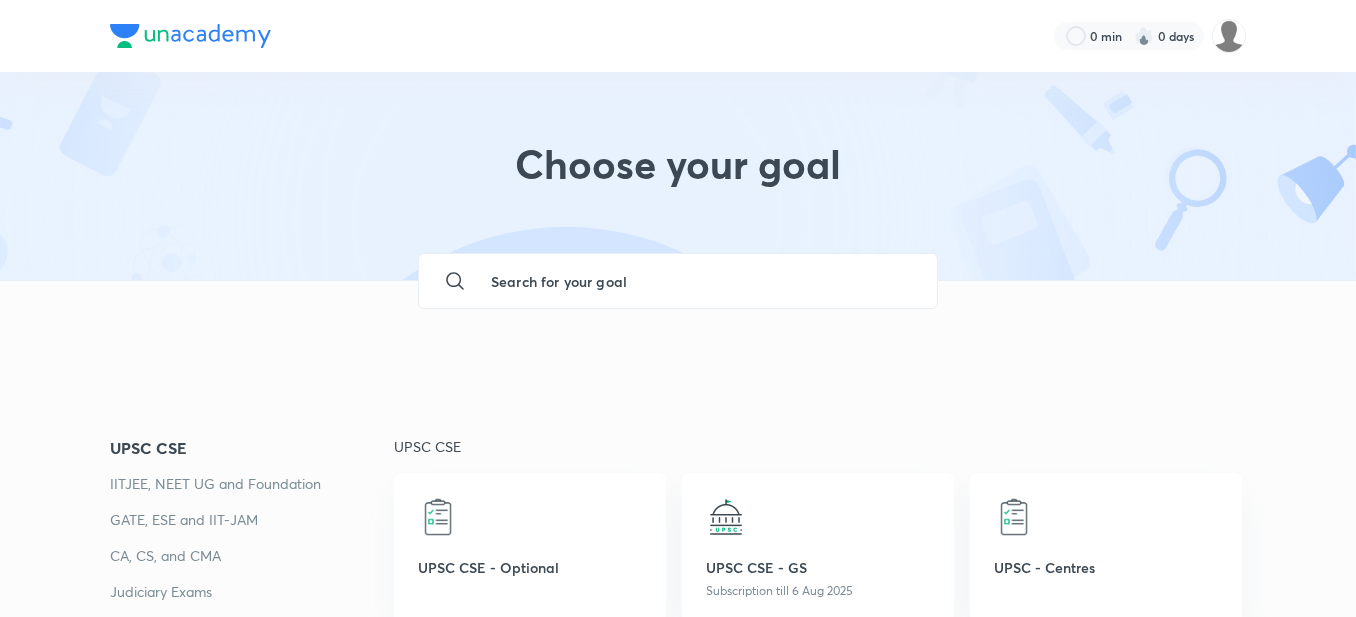 scroll, scrollTop: 200, scrollLeft: 0, axis: vertical 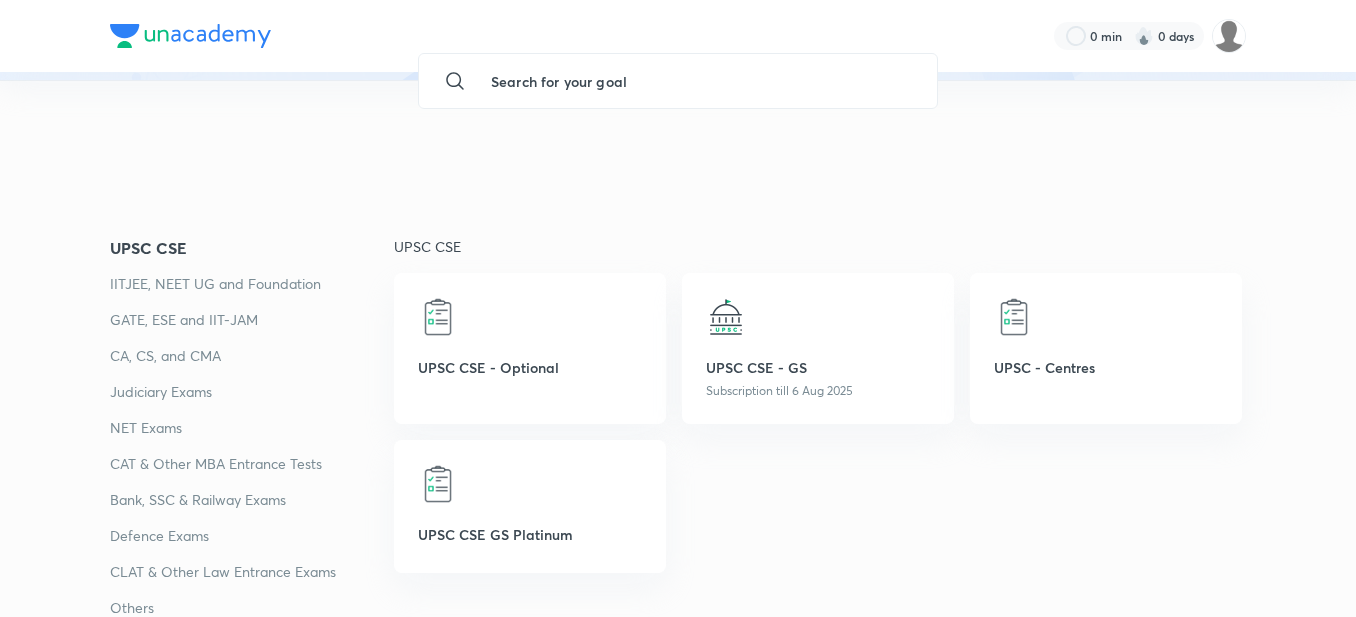 click at bounding box center [818, 317] 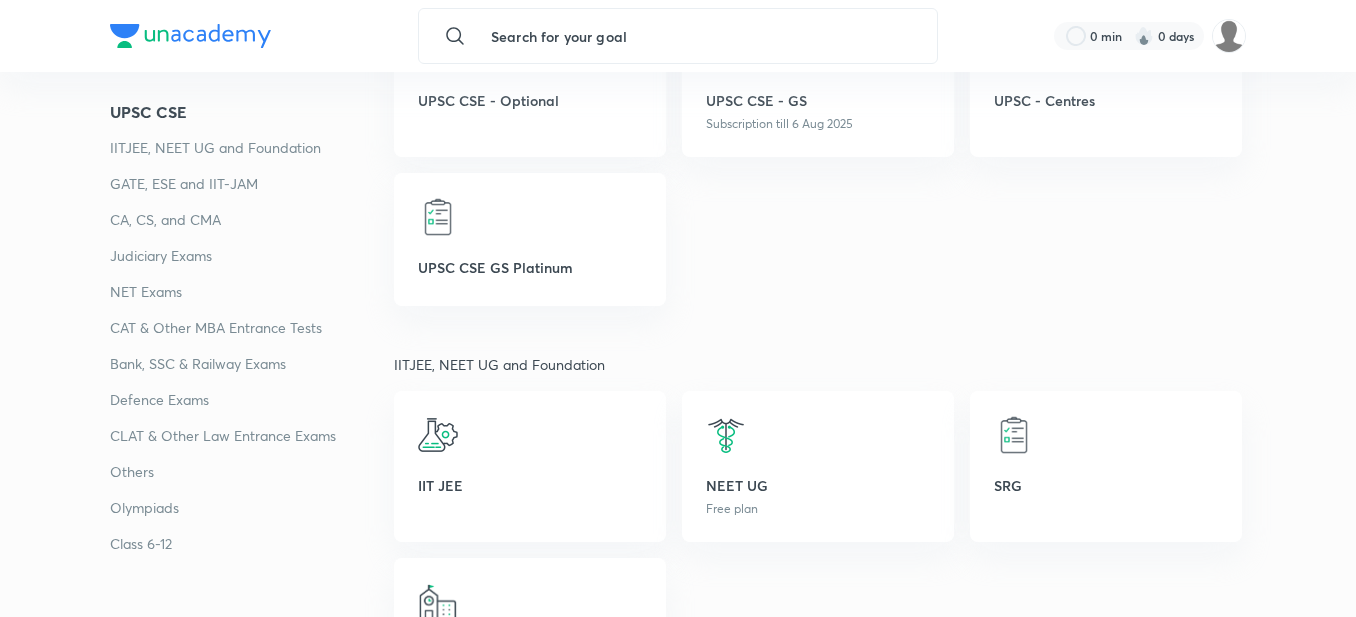 scroll, scrollTop: 400, scrollLeft: 0, axis: vertical 